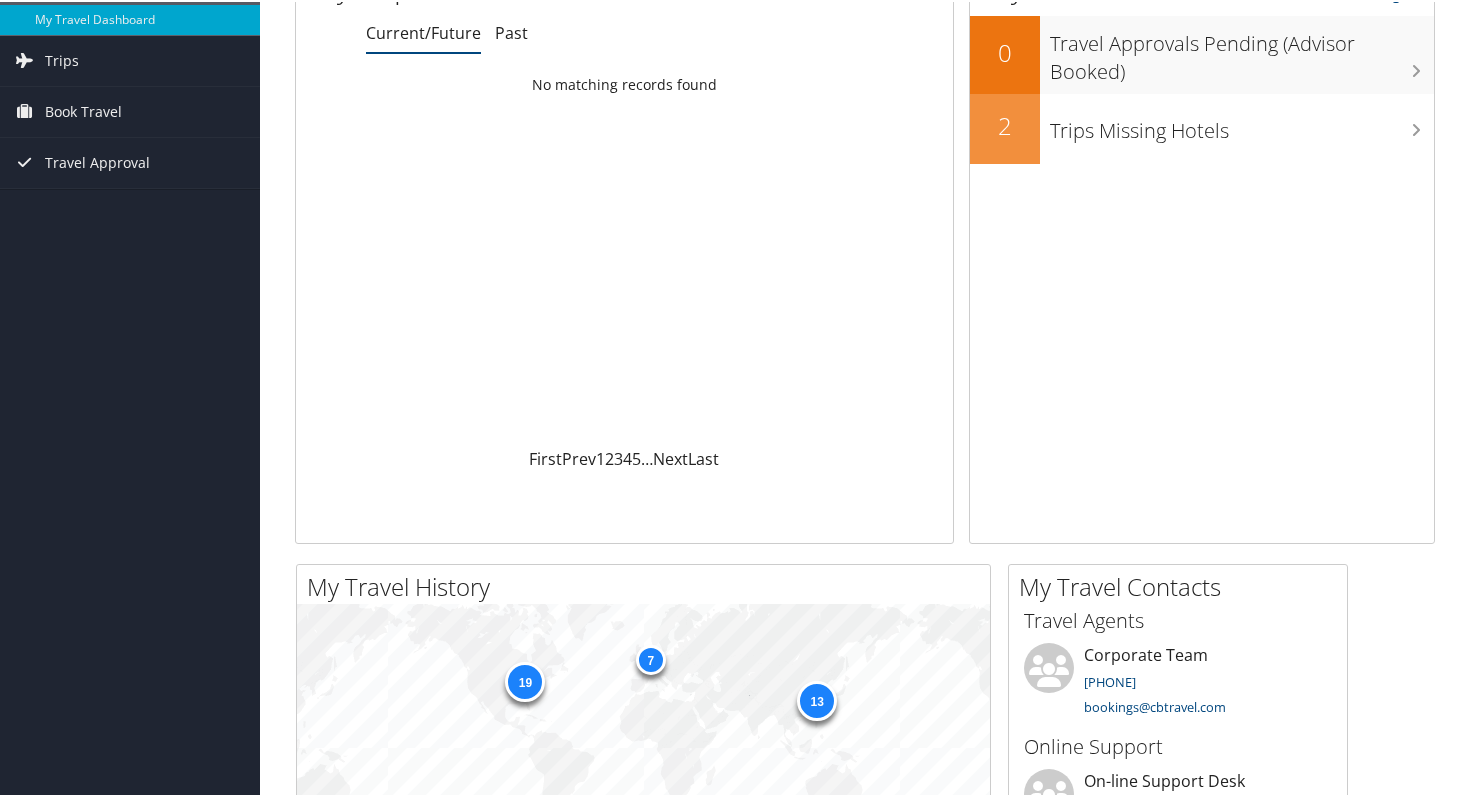 scroll, scrollTop: 68, scrollLeft: 0, axis: vertical 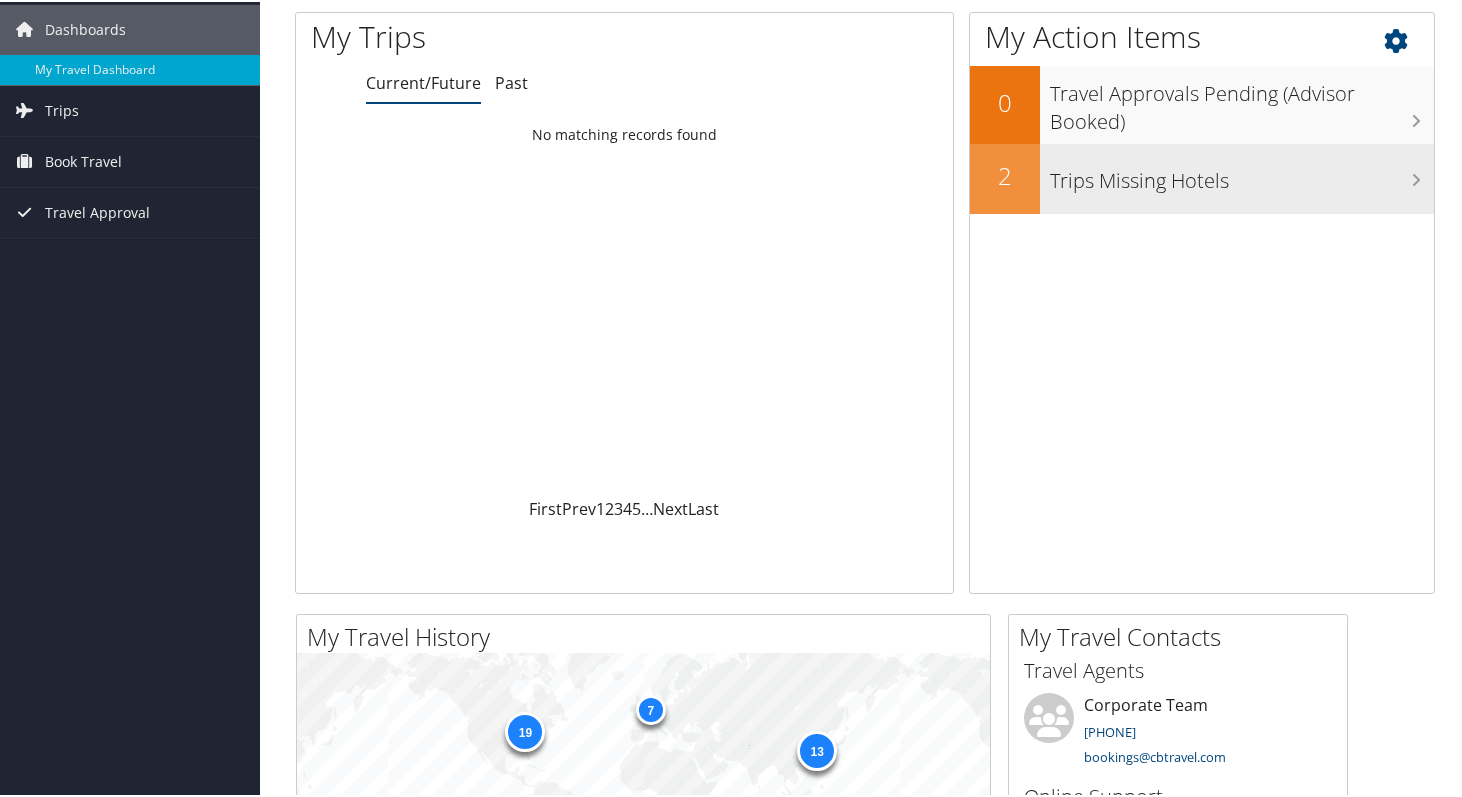 click on "Trips Missing Hotels" at bounding box center (1237, 177) 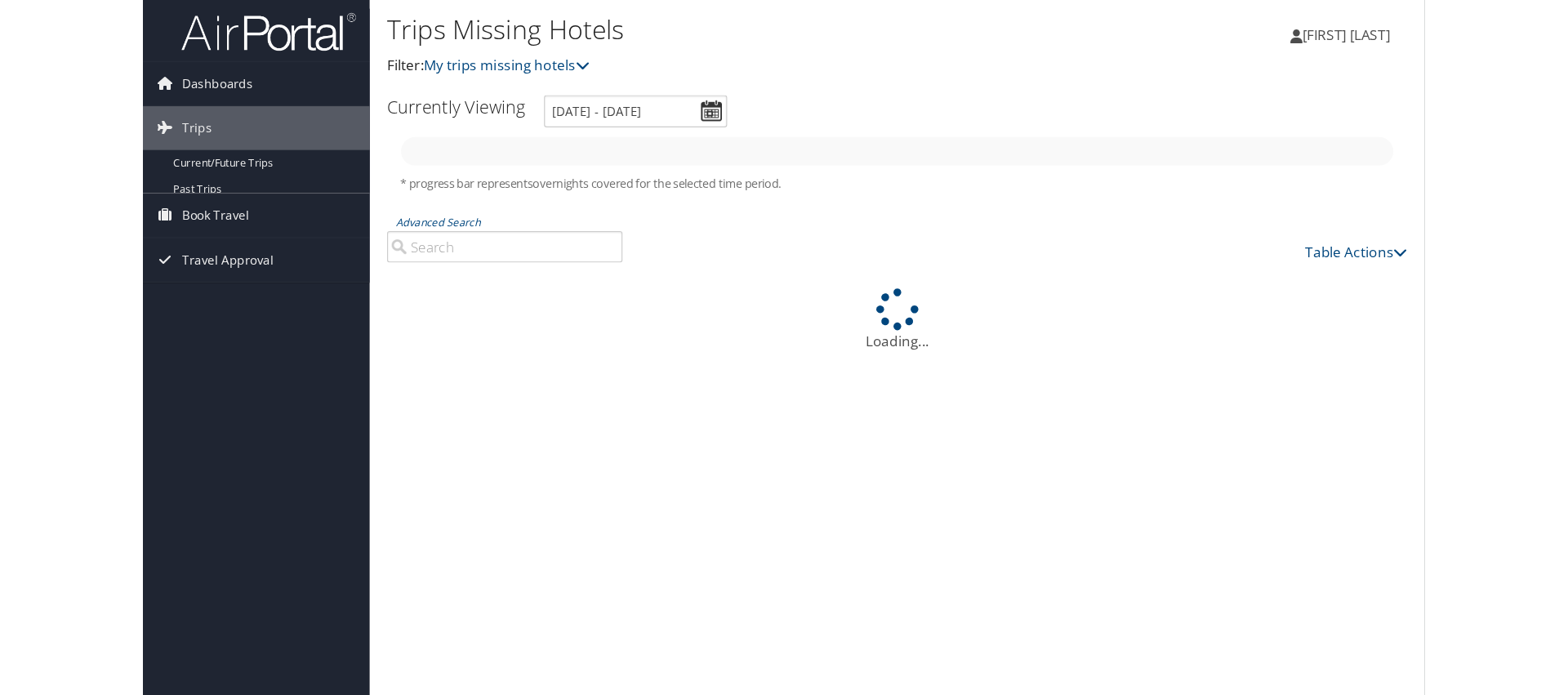 scroll, scrollTop: 0, scrollLeft: 0, axis: both 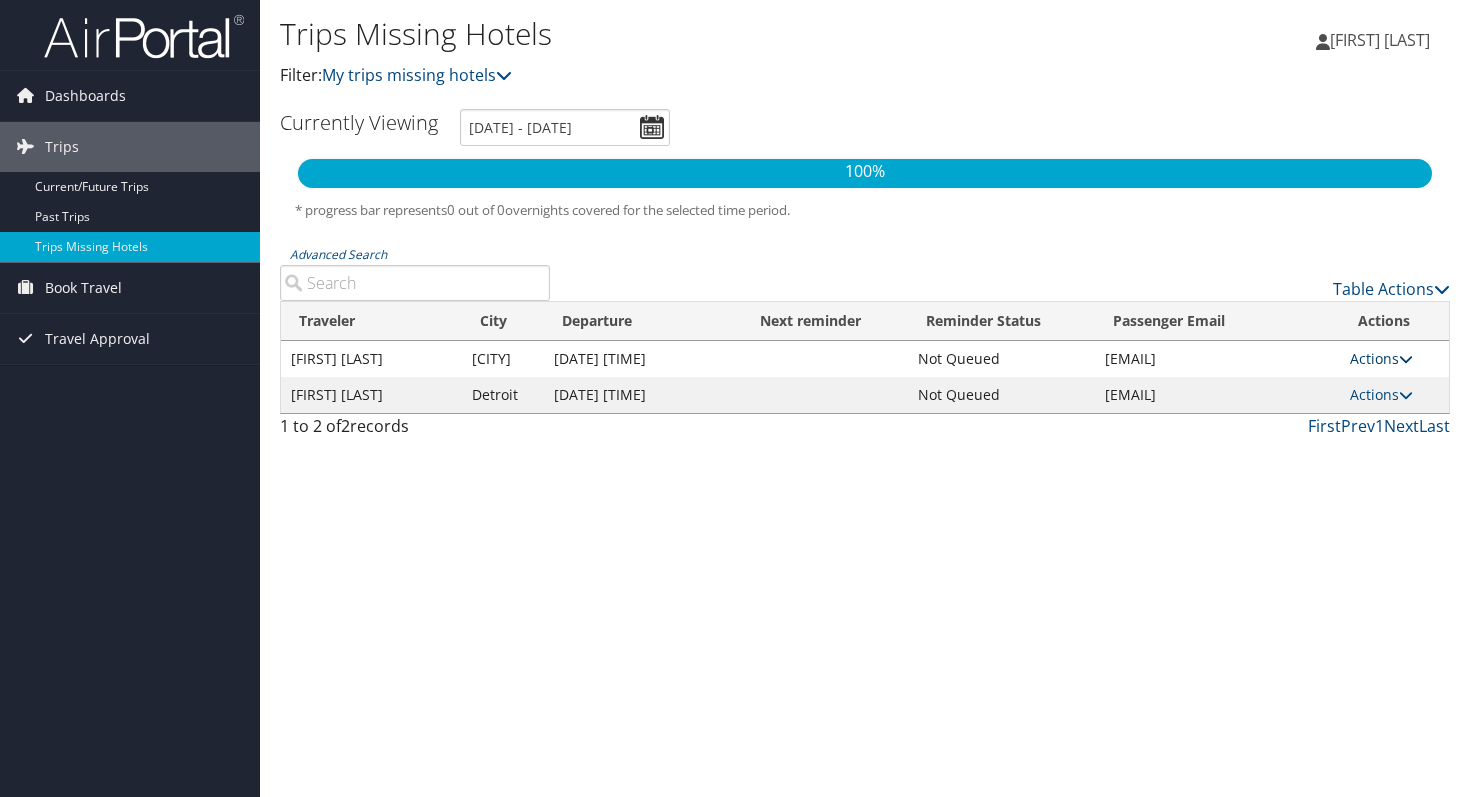 click at bounding box center (1406, 359) 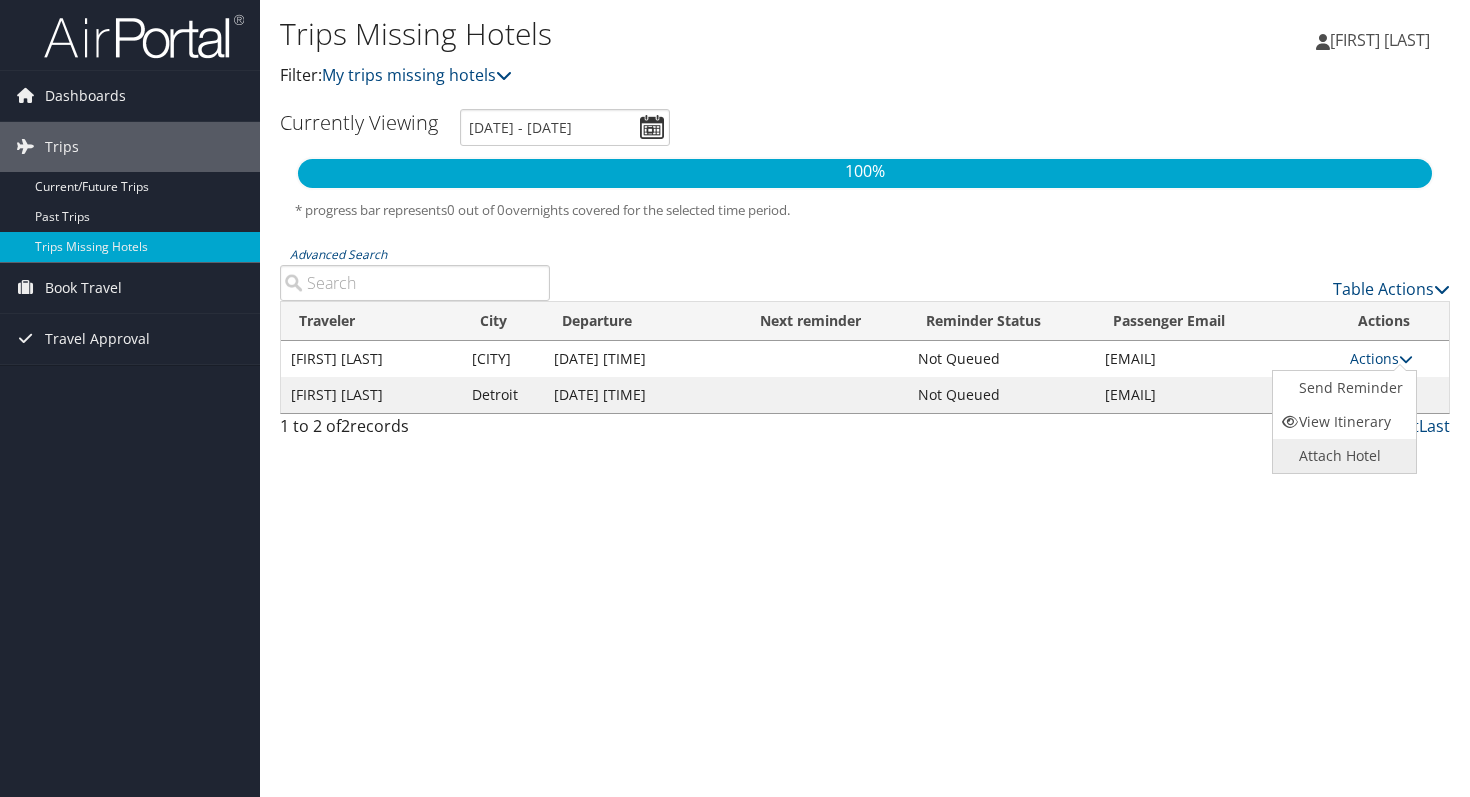 click on "Attach Hotel" at bounding box center (1342, 456) 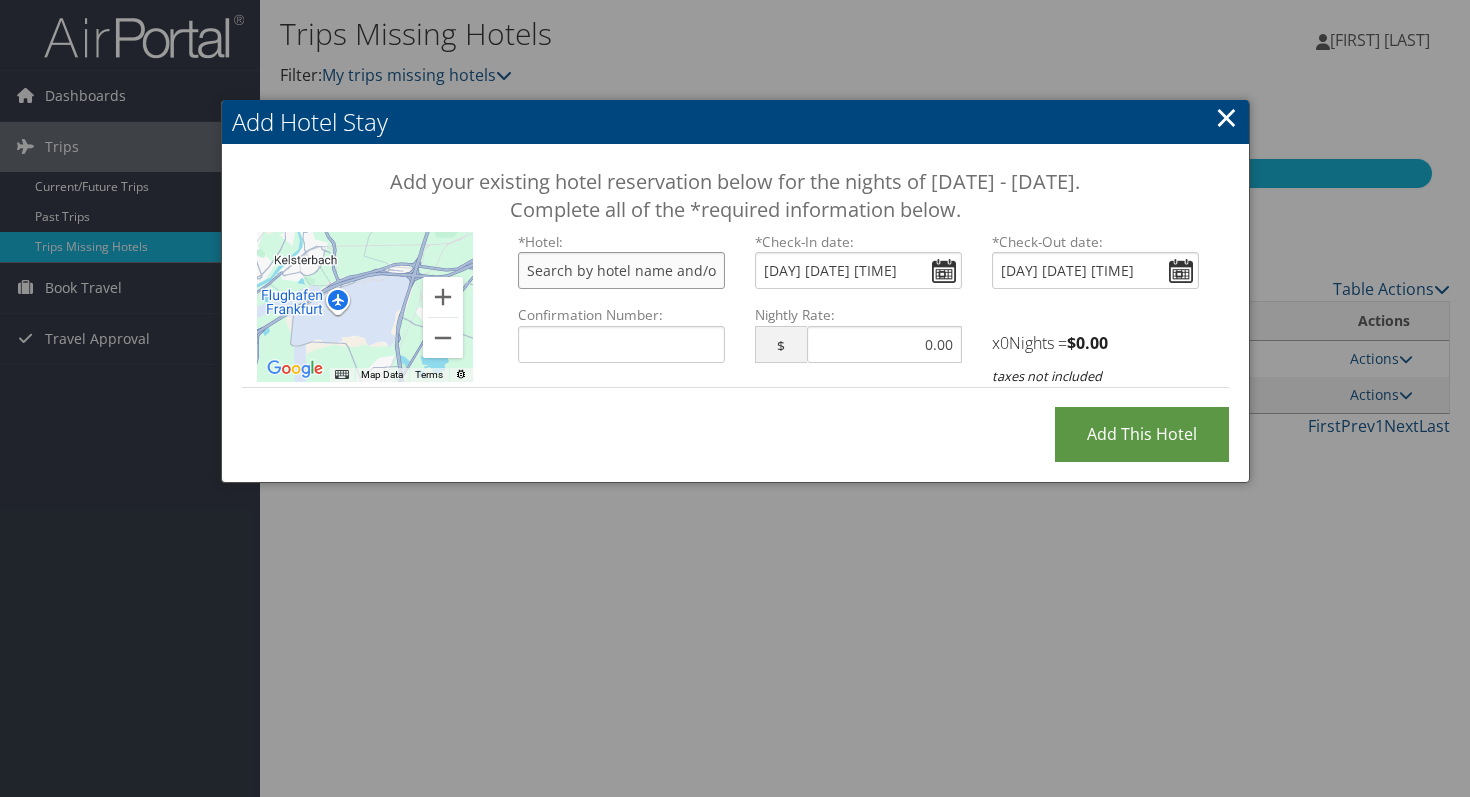 click at bounding box center [621, 270] 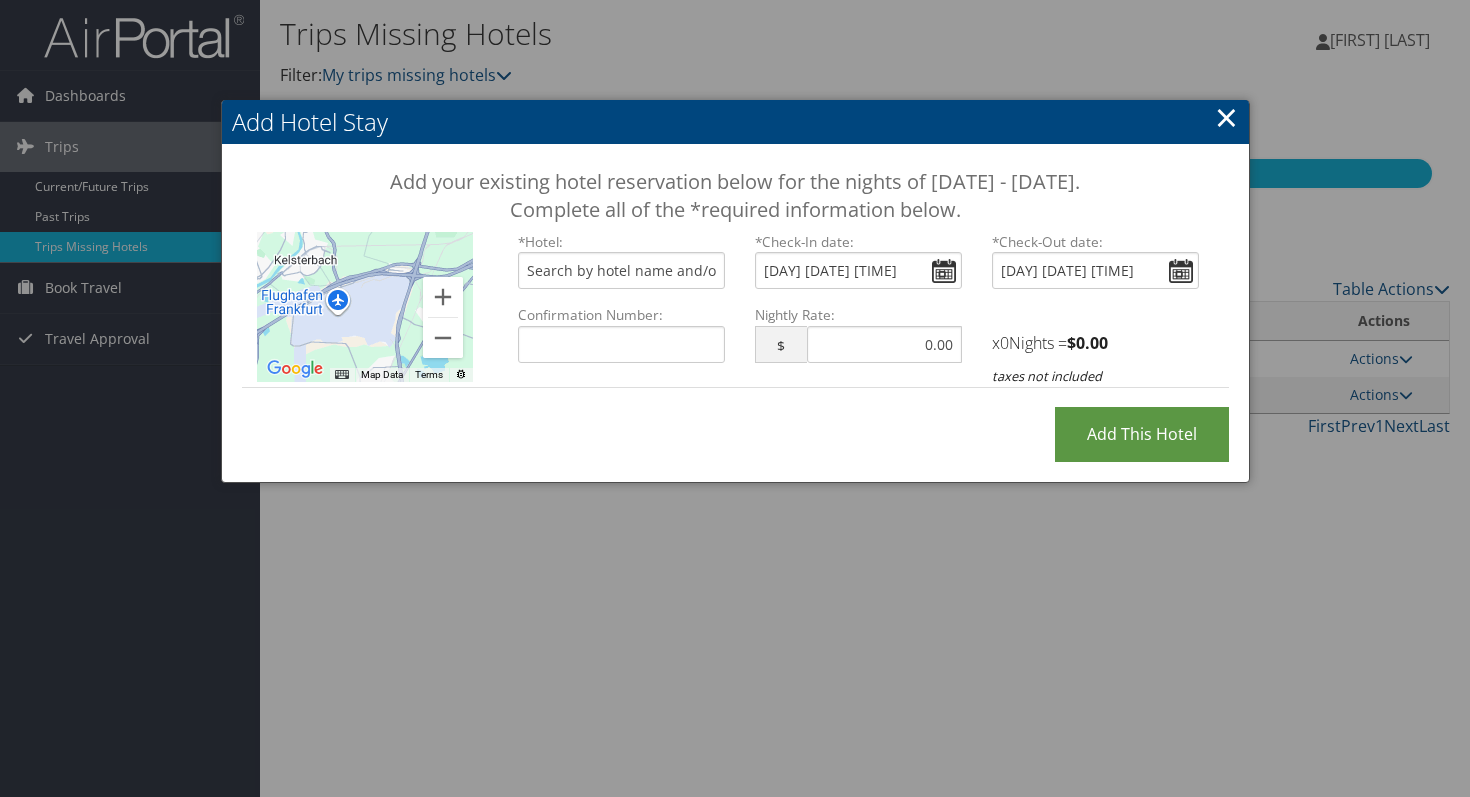 click on "×" at bounding box center (1226, 117) 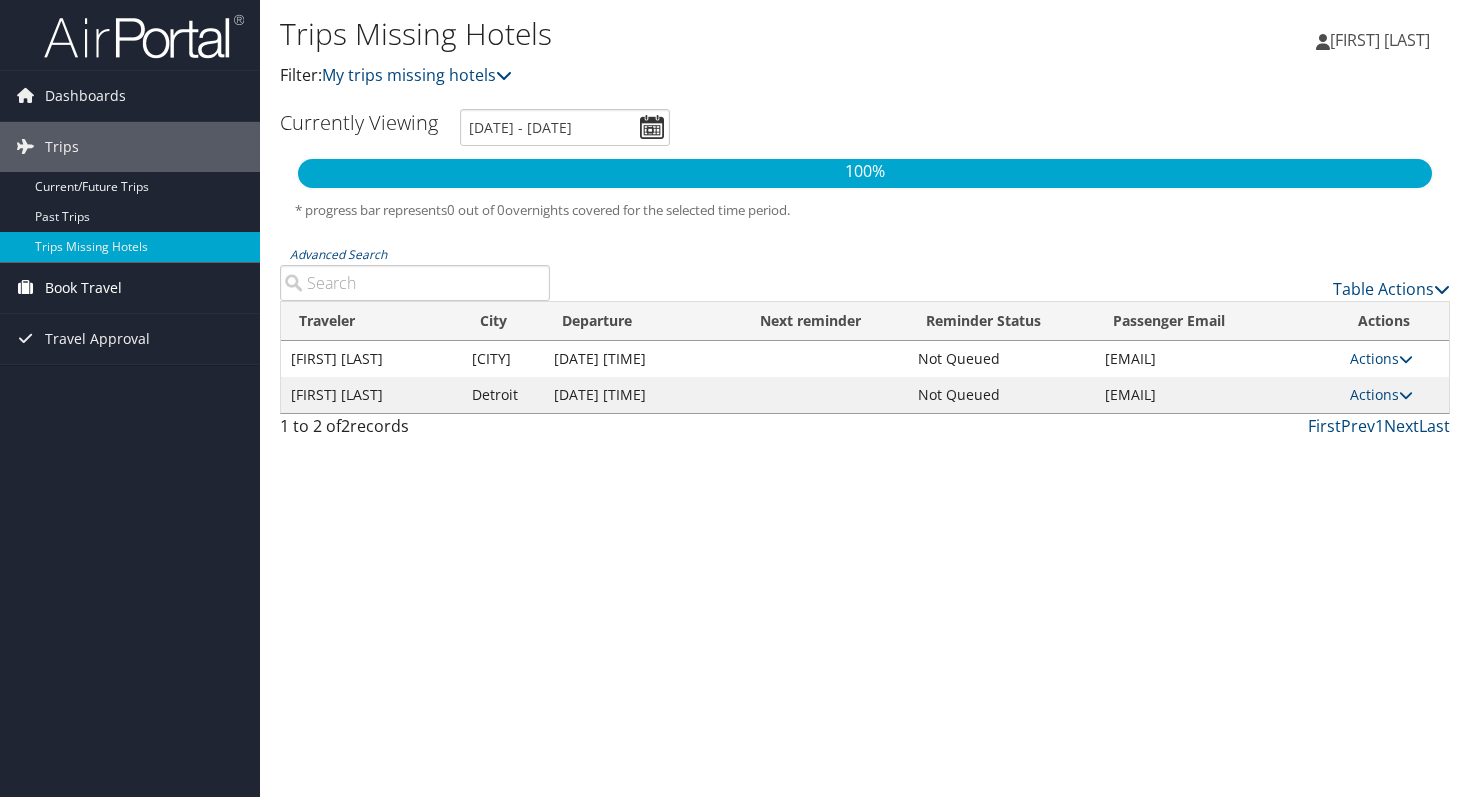 click on "Book Travel" at bounding box center (83, 288) 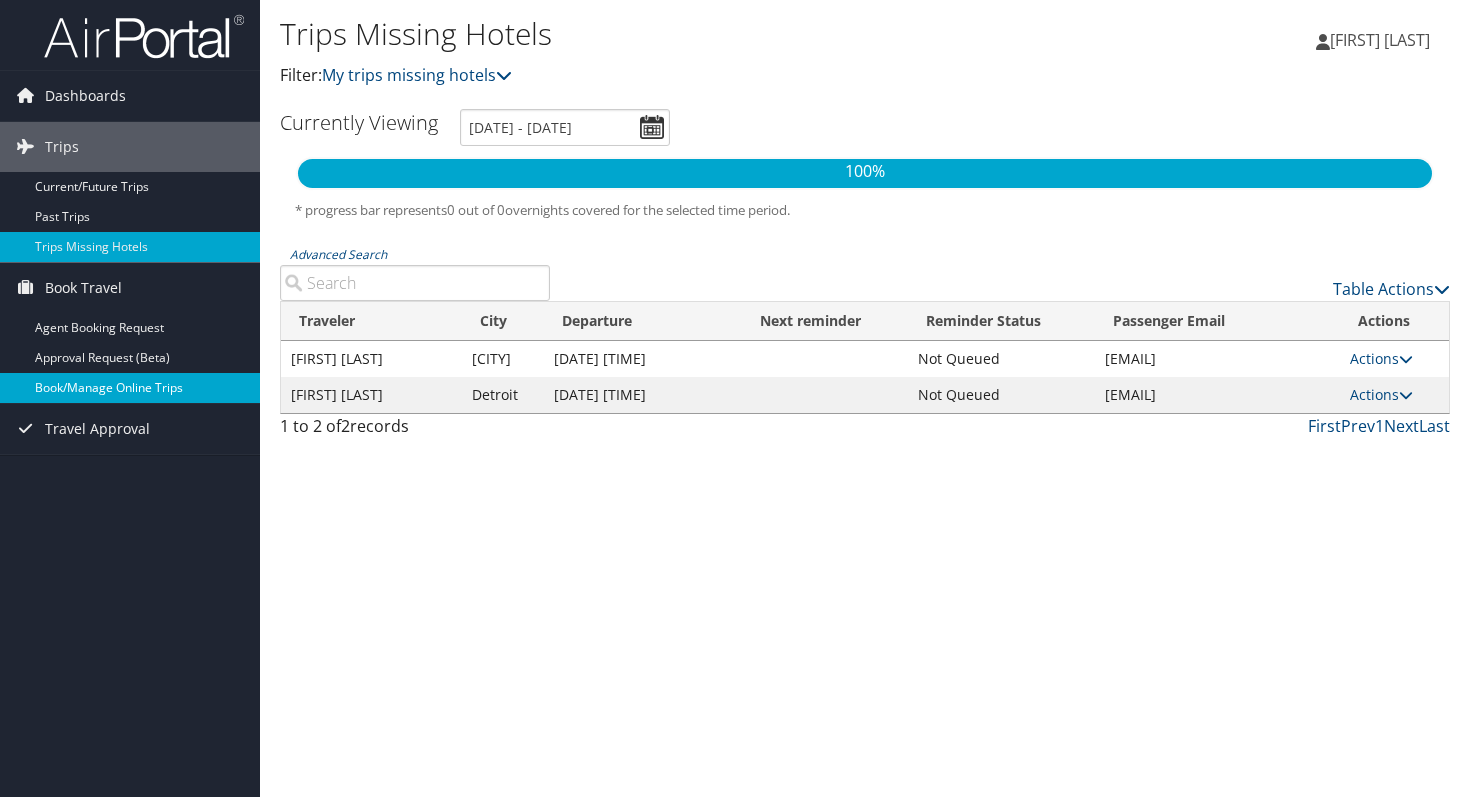 click on "Book/Manage Online Trips" at bounding box center [130, 388] 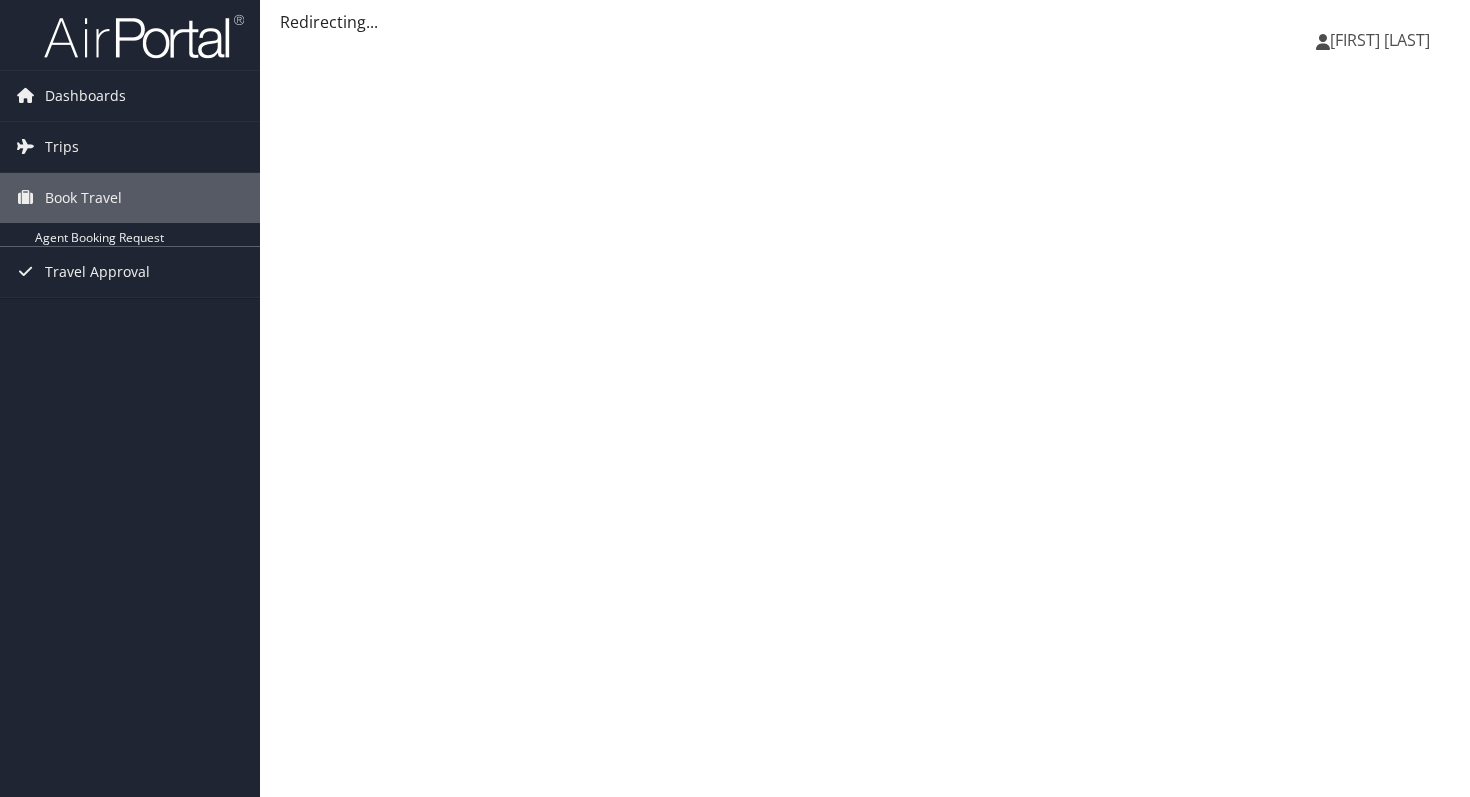 scroll, scrollTop: 0, scrollLeft: 0, axis: both 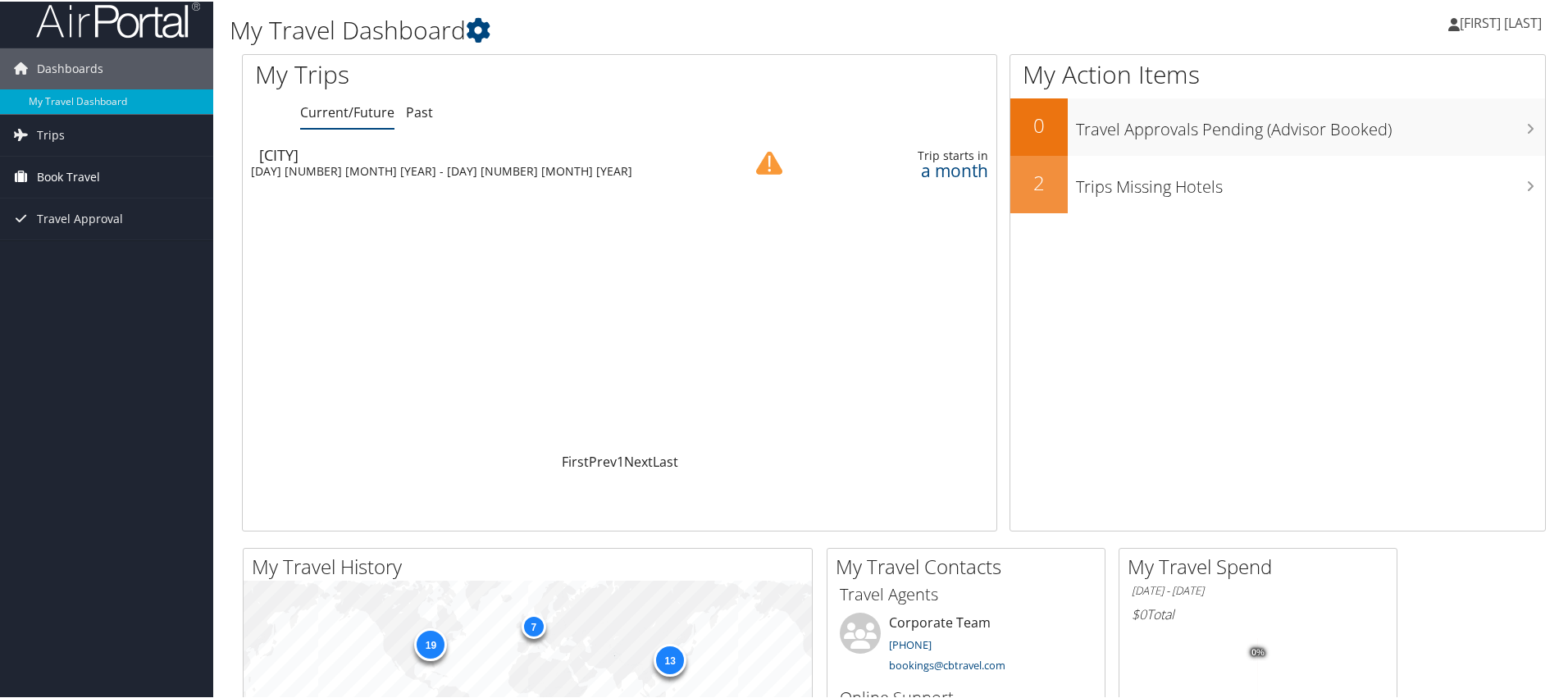 click on "Book Travel" at bounding box center (68, 176) 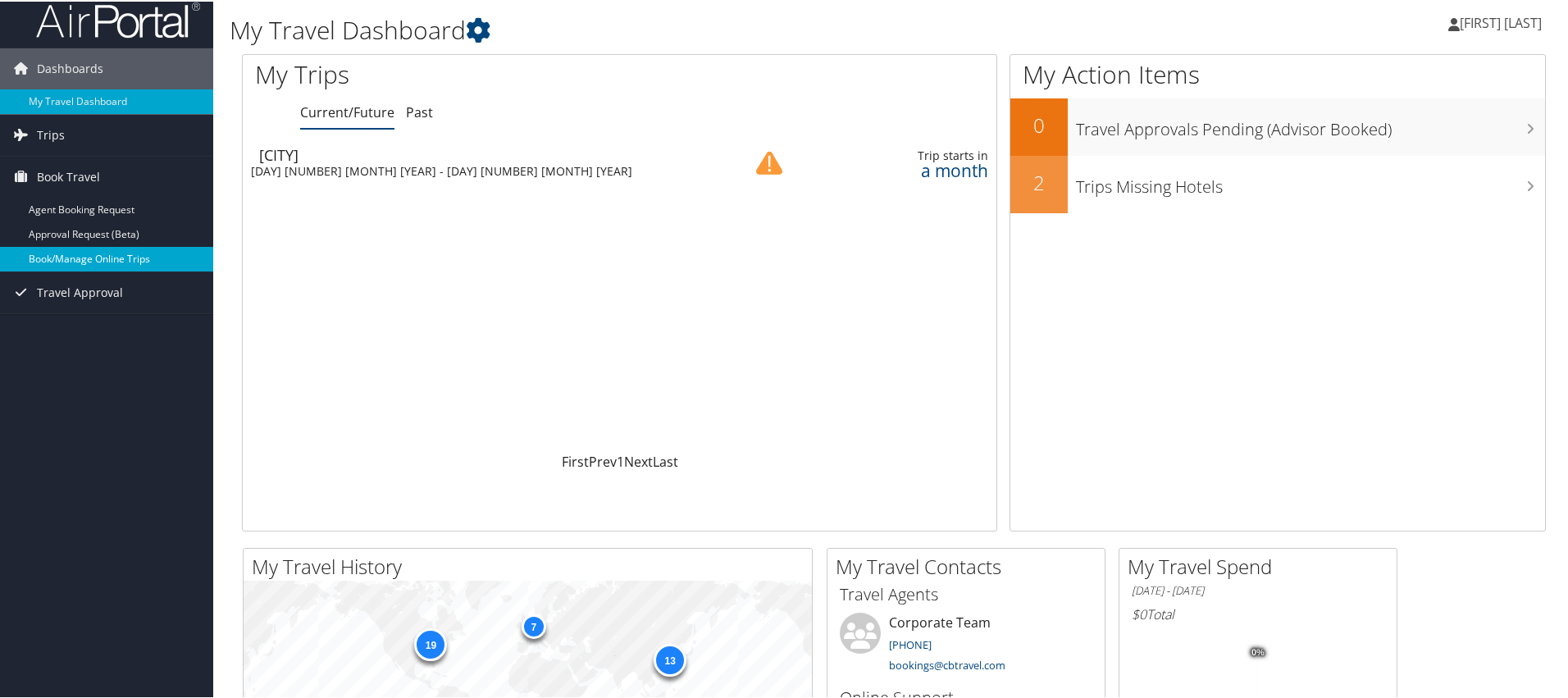 click on "Book/Manage Online Trips" at bounding box center (107, 258) 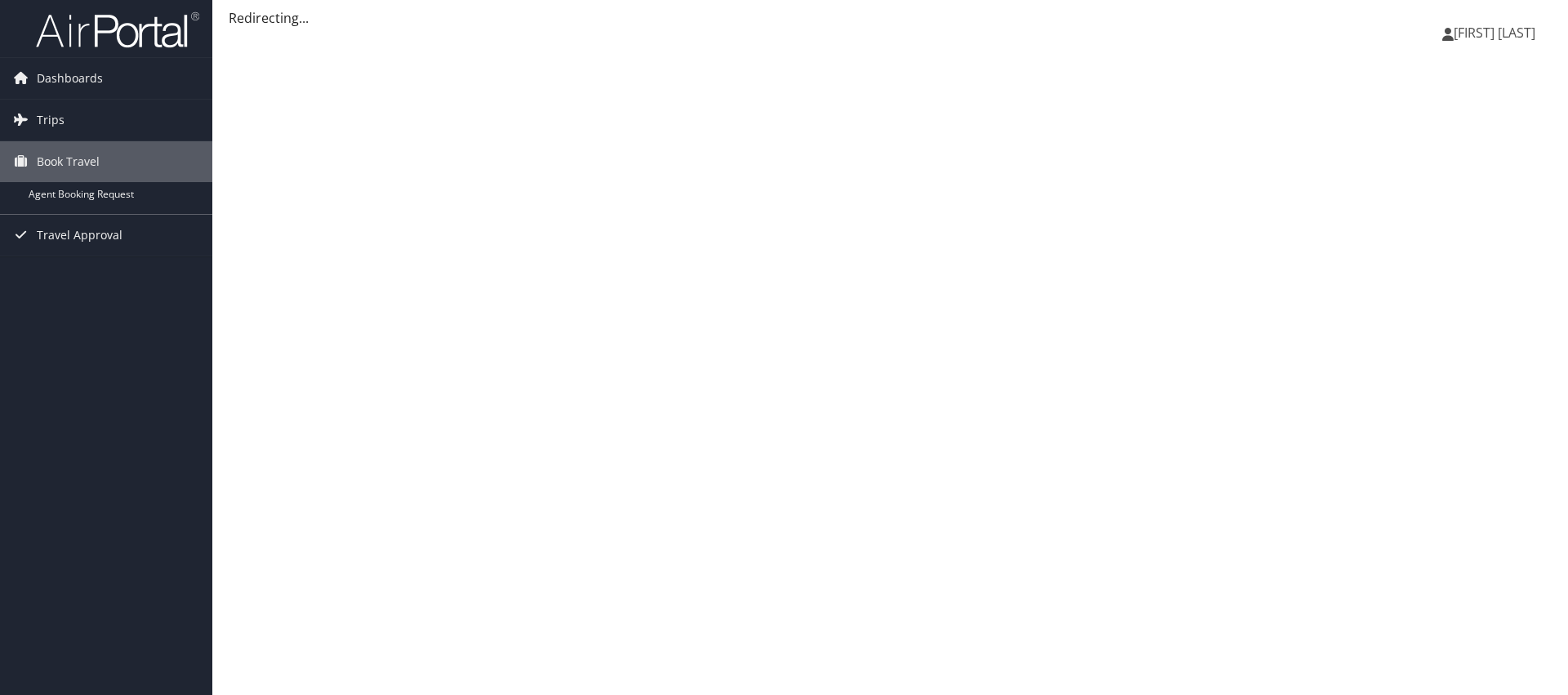 scroll, scrollTop: 0, scrollLeft: 0, axis: both 